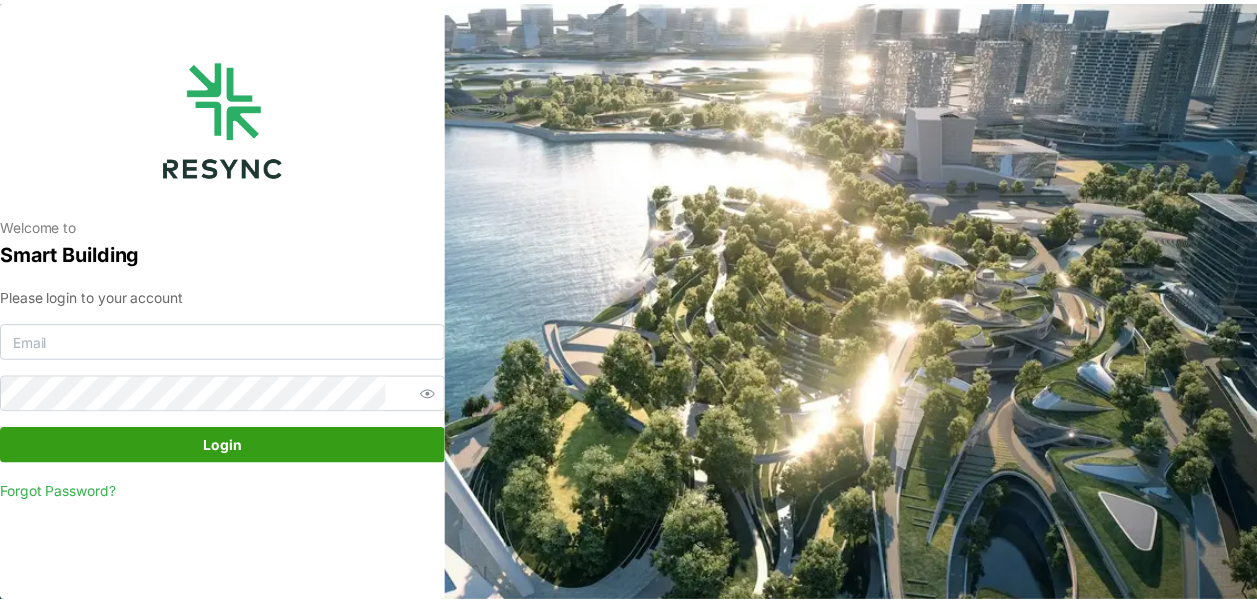 scroll, scrollTop: 0, scrollLeft: 0, axis: both 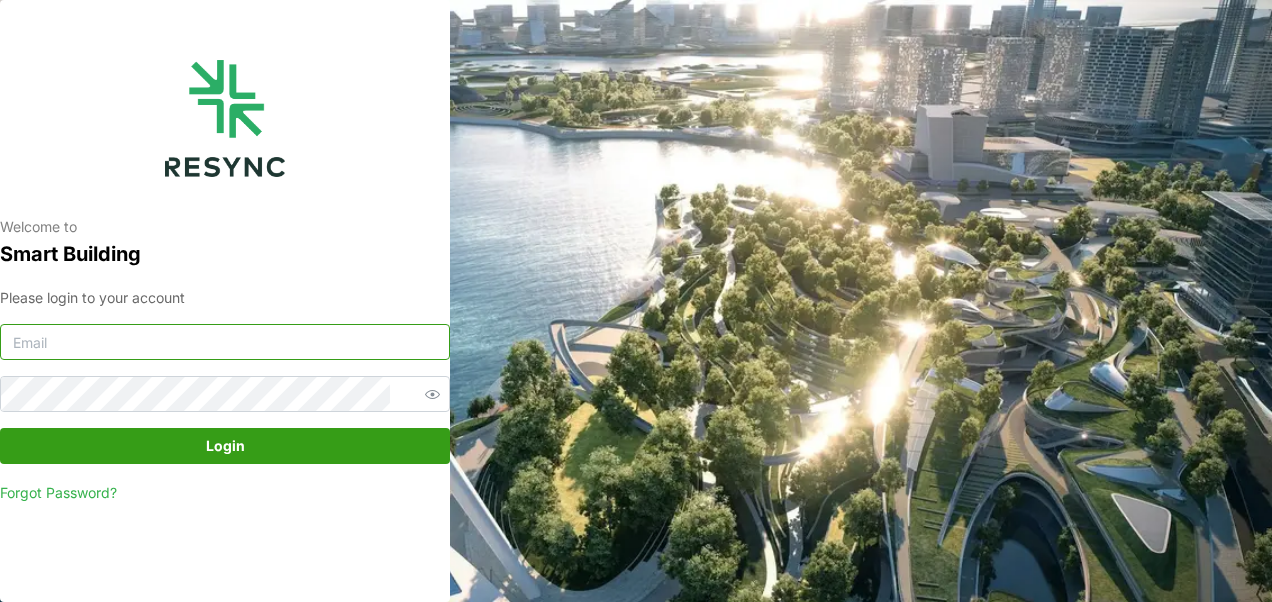 type on "[EMAIL]" 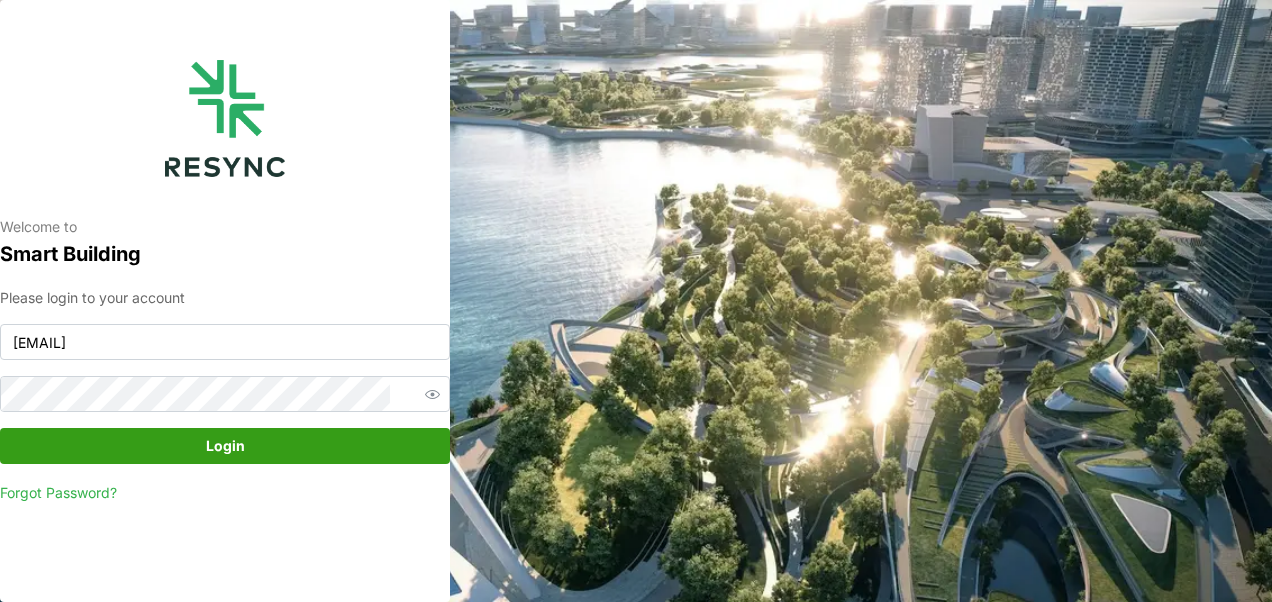 click on "Login" at bounding box center [225, 446] 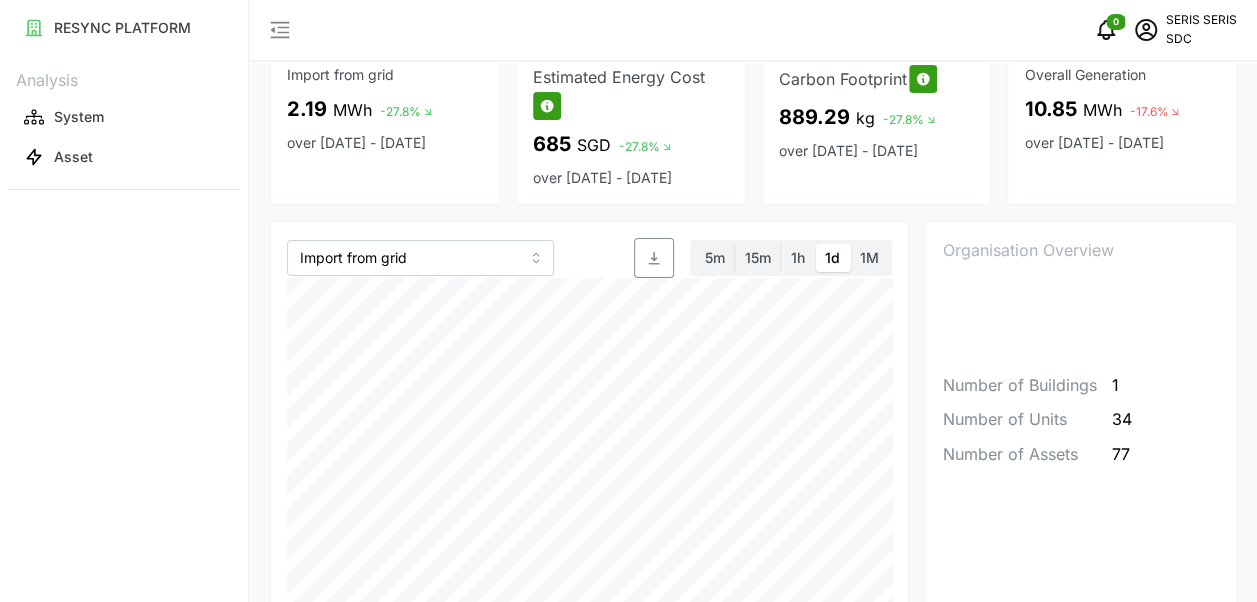 scroll, scrollTop: 0, scrollLeft: 0, axis: both 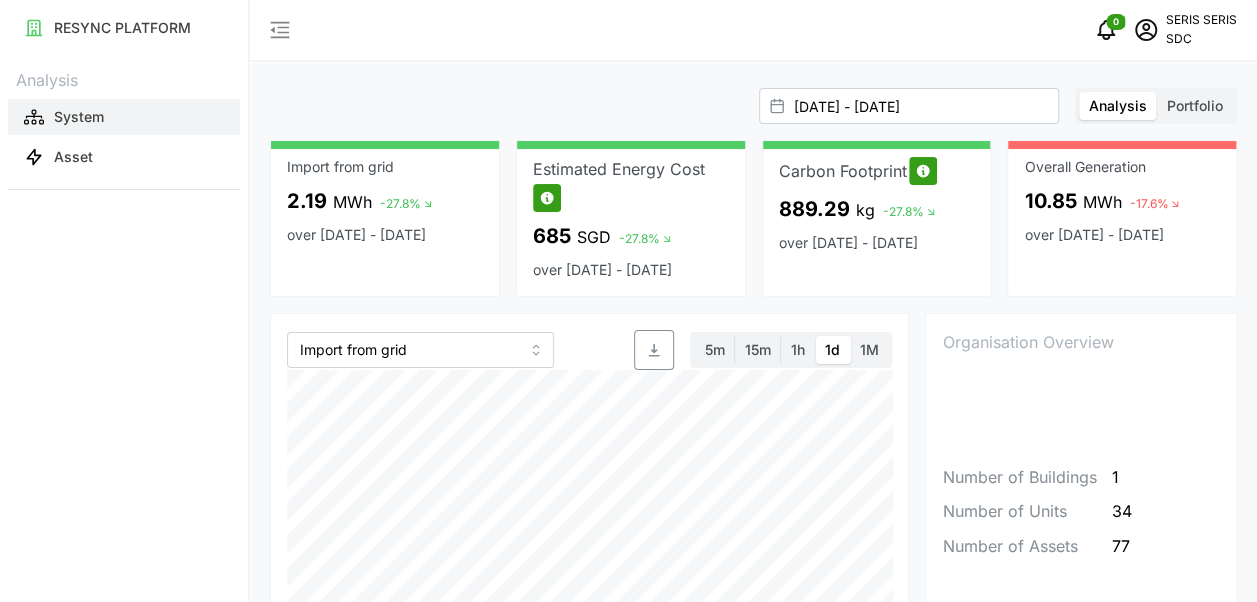 click on "System" at bounding box center [124, 117] 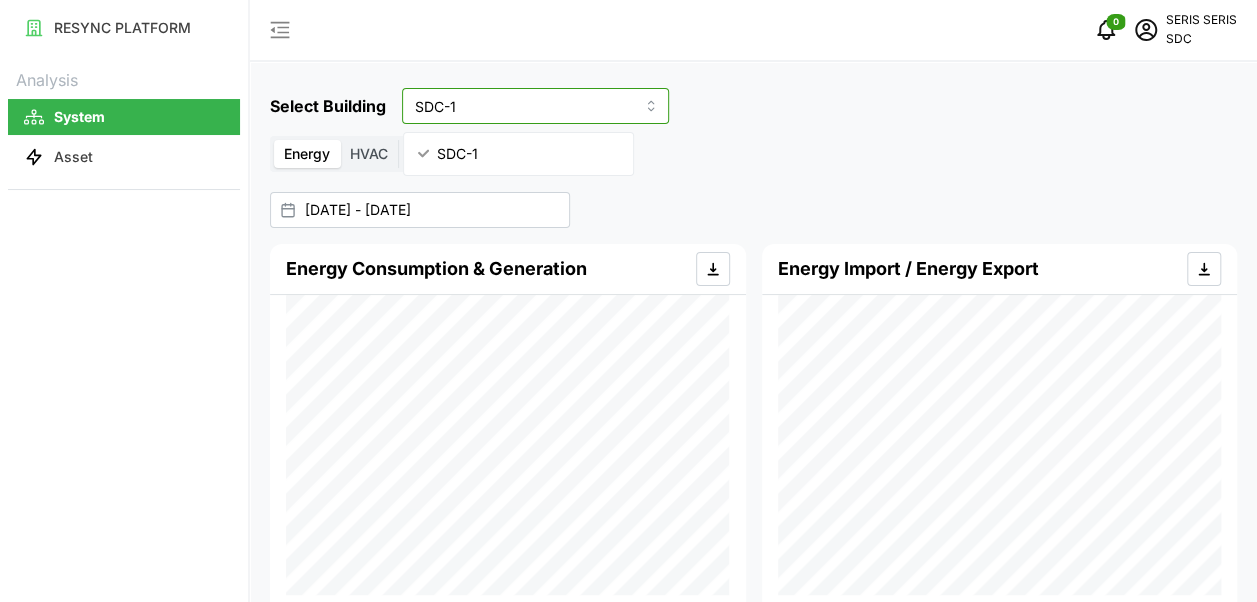 click on "SDC-1" at bounding box center [535, 106] 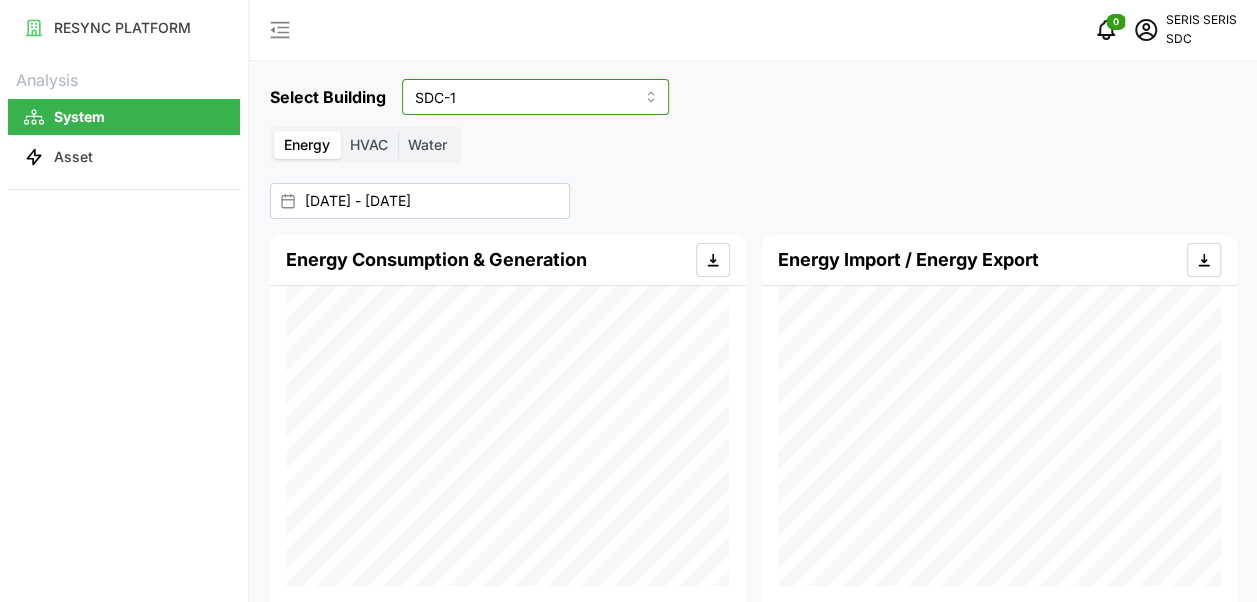 scroll, scrollTop: 0, scrollLeft: 0, axis: both 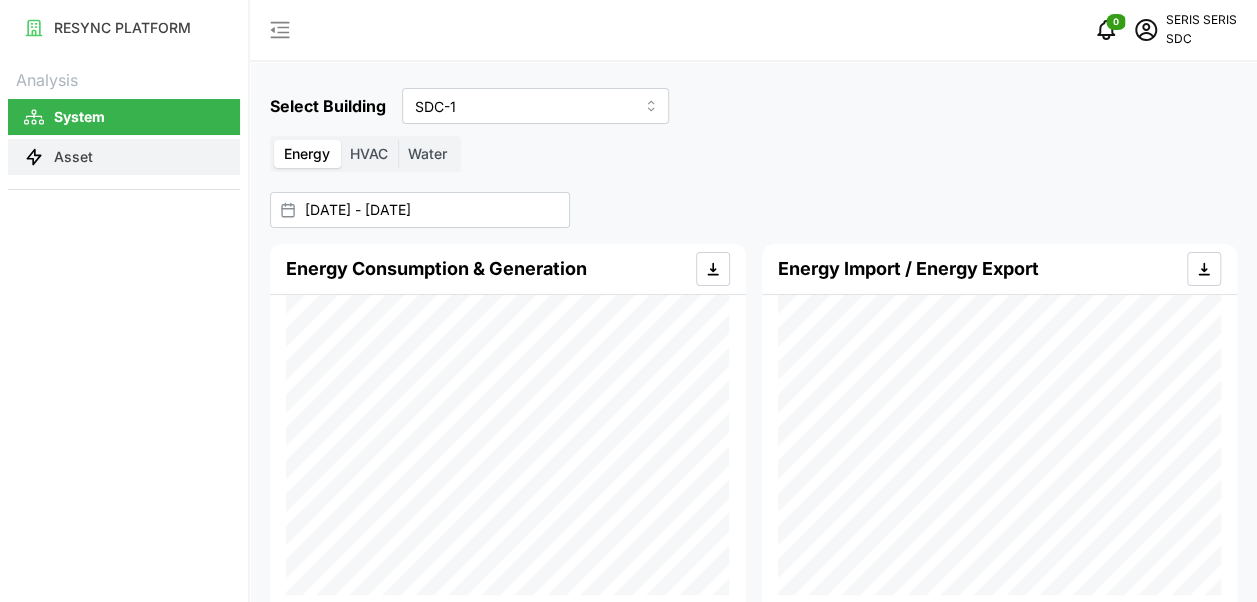 click on "Asset" at bounding box center [73, 157] 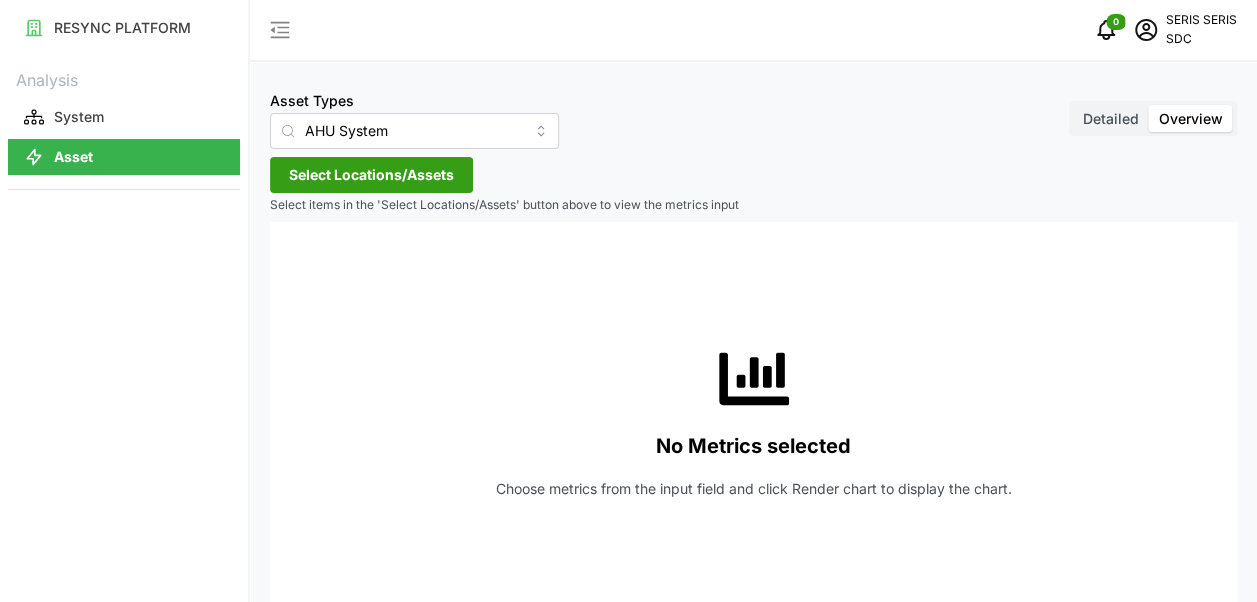 click on "Select Locations/Assets" at bounding box center (371, 175) 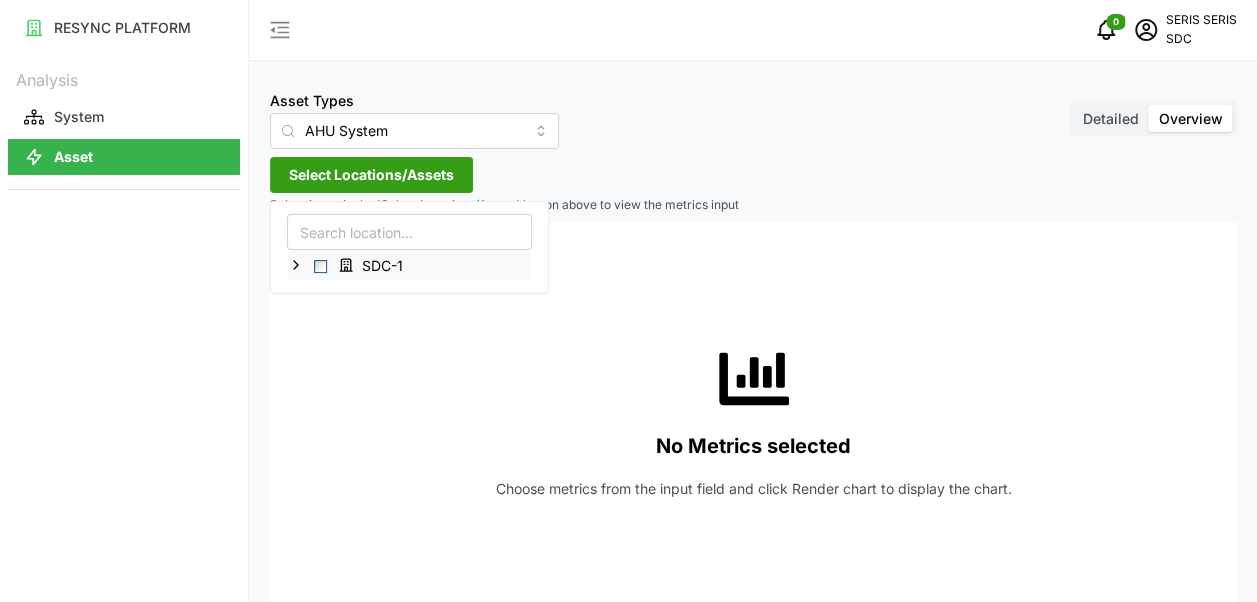 click on "SDC-1" at bounding box center (409, 265) 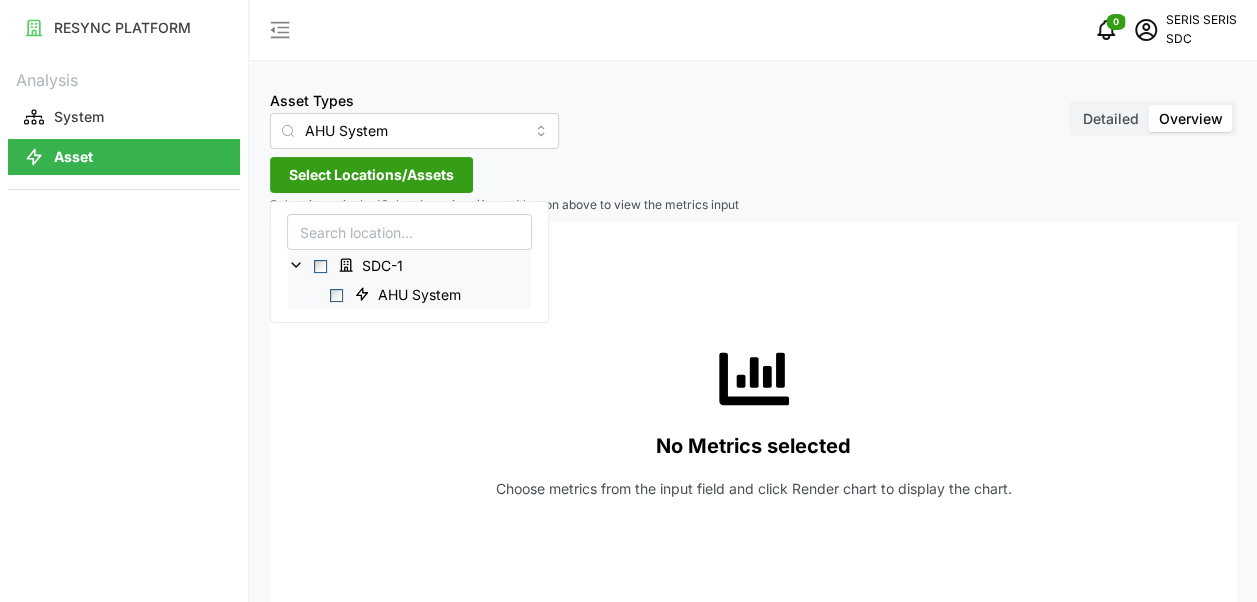 click on "AHU System" at bounding box center (409, 294) 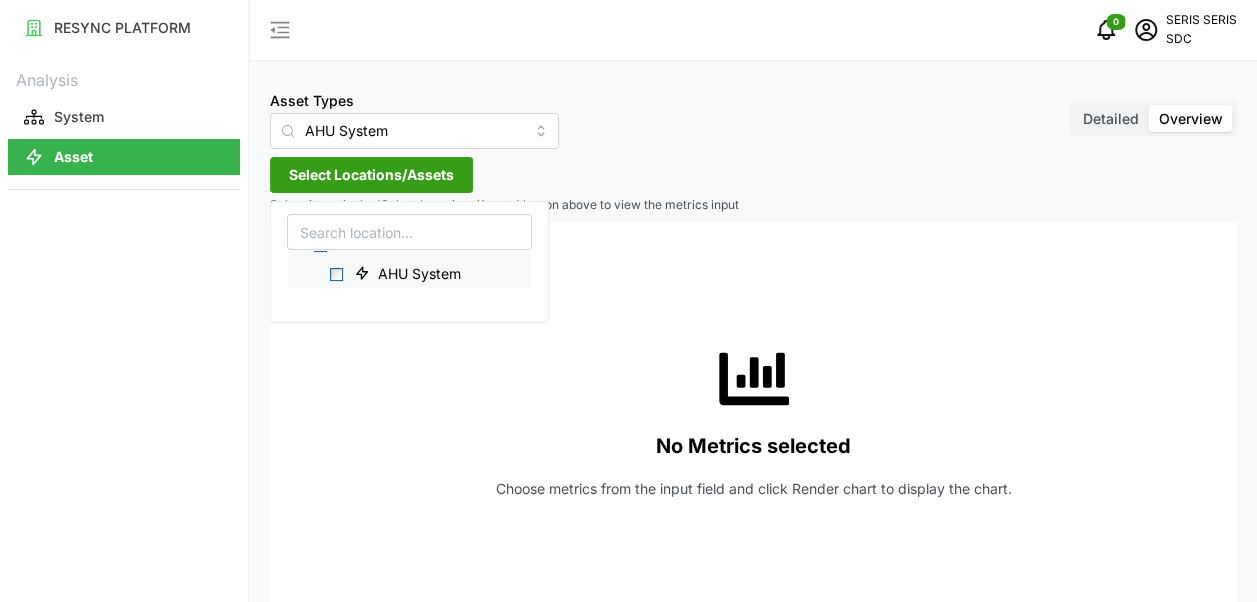 scroll, scrollTop: 0, scrollLeft: 0, axis: both 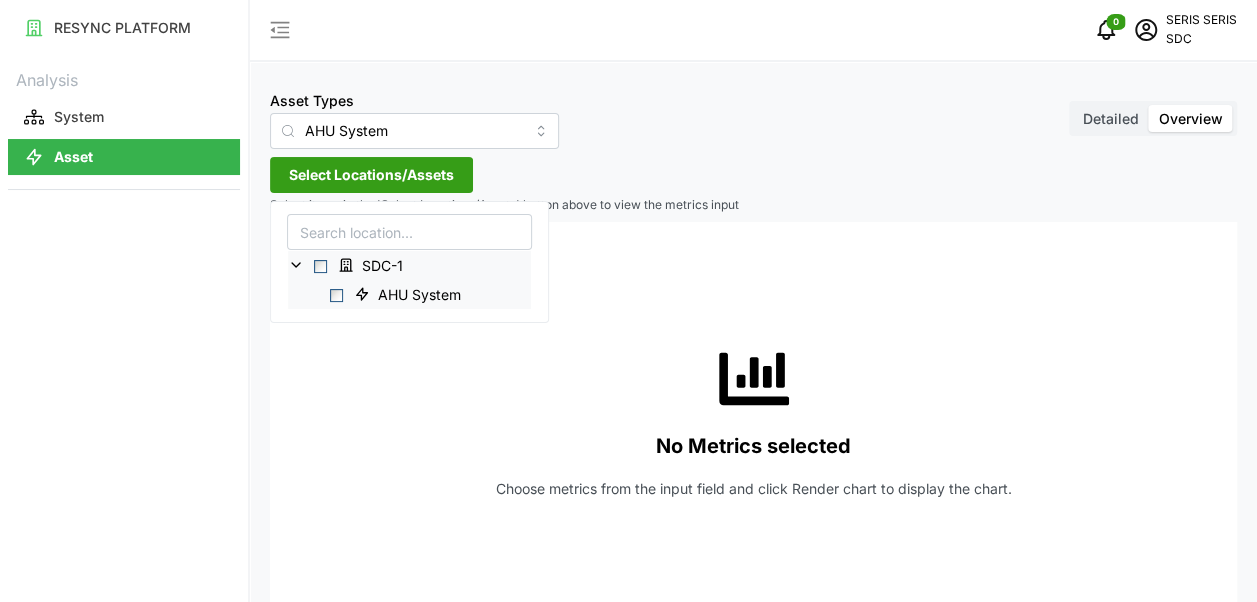 click at bounding box center (336, 295) 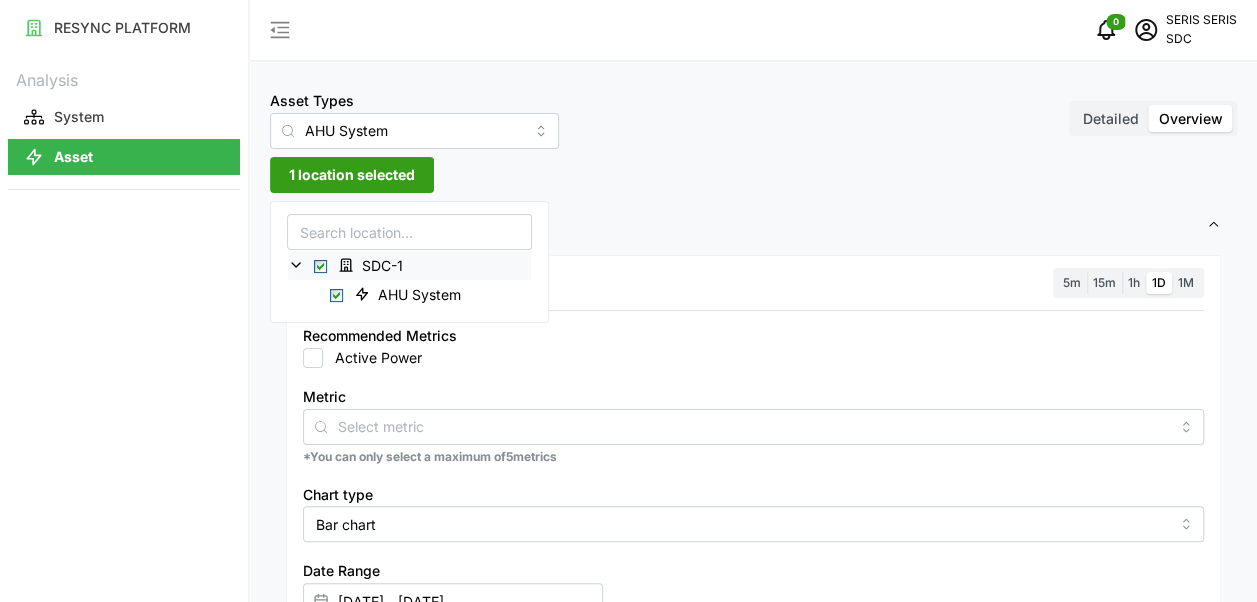 click at bounding box center (320, 266) 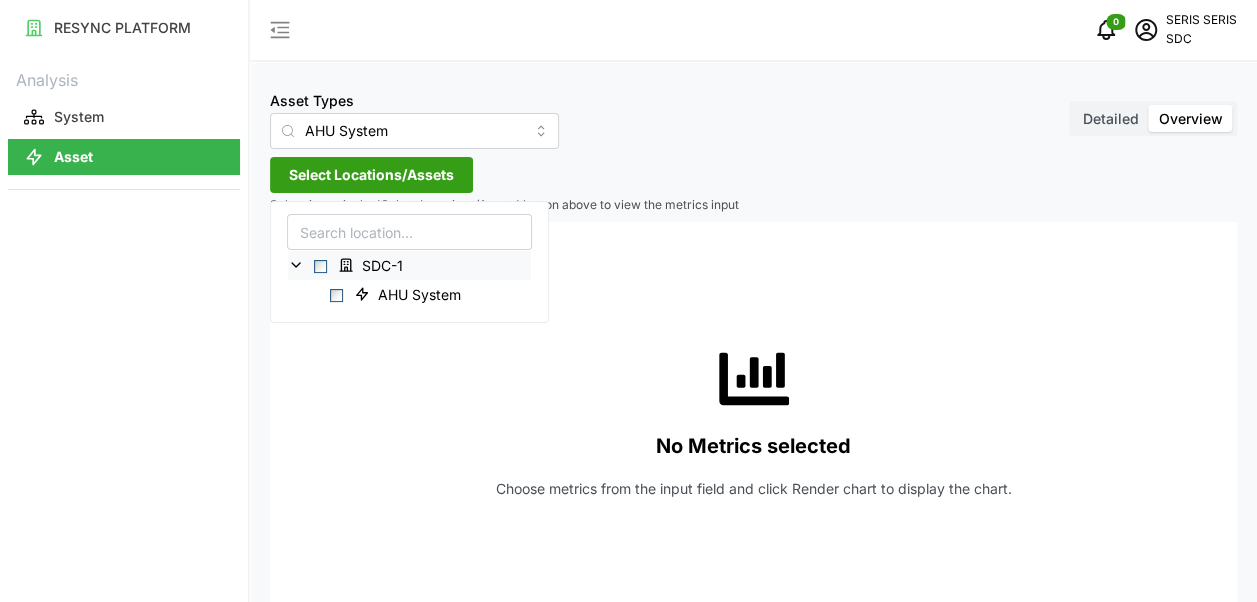 click at bounding box center (320, 266) 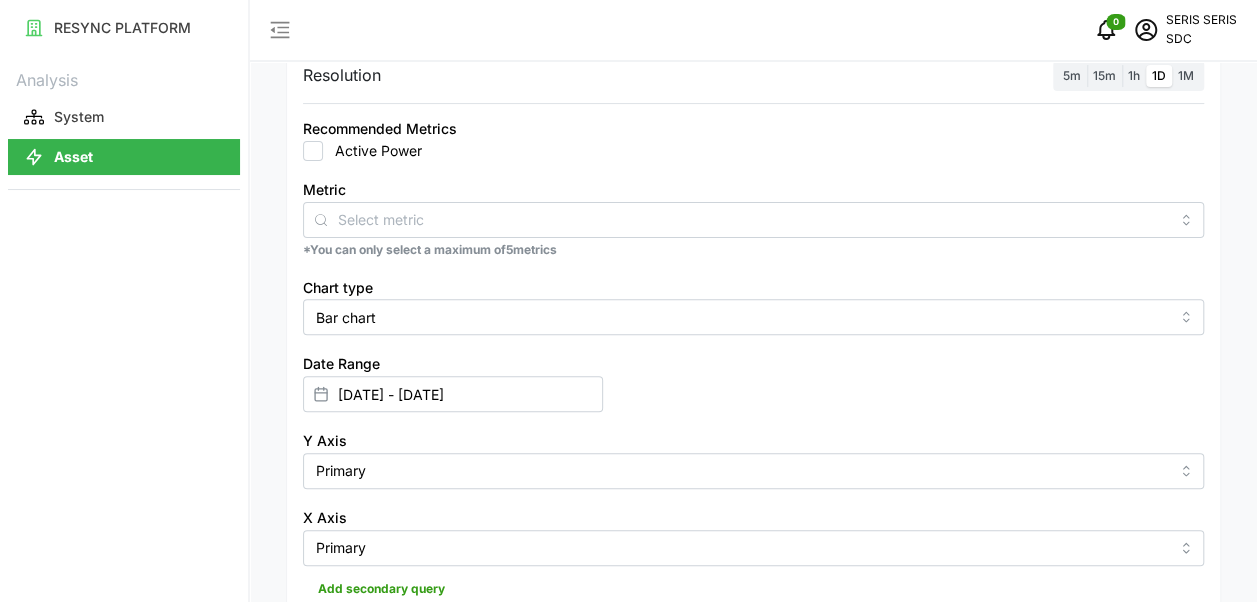 scroll, scrollTop: 0, scrollLeft: 0, axis: both 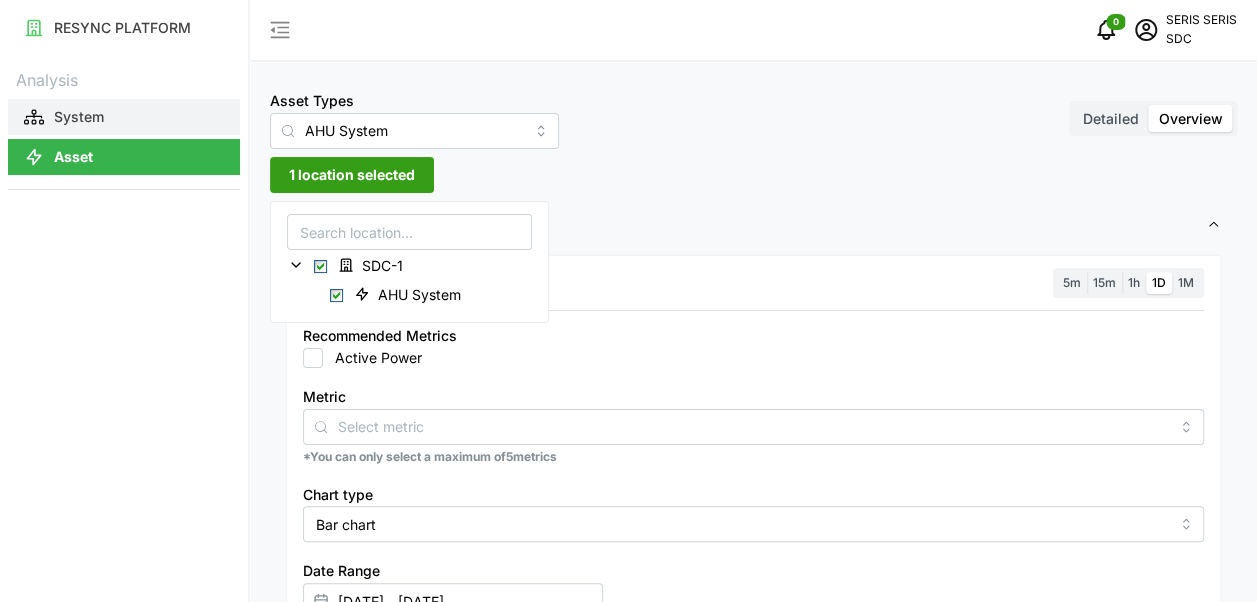 click on "System" at bounding box center [79, 117] 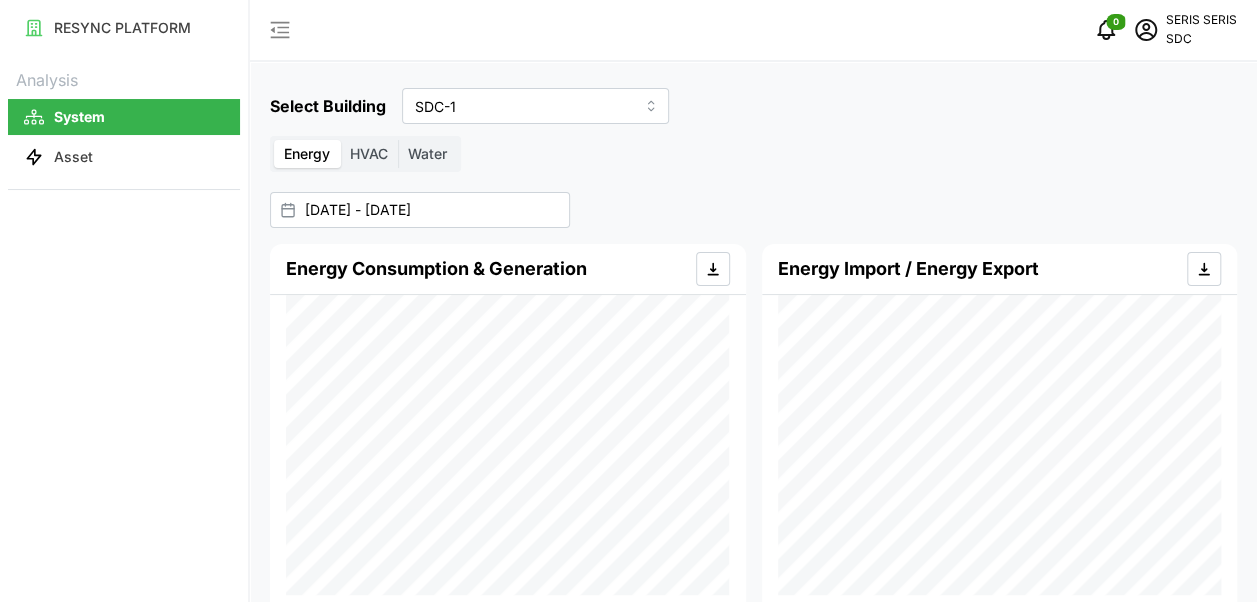 click at bounding box center (280, 30) 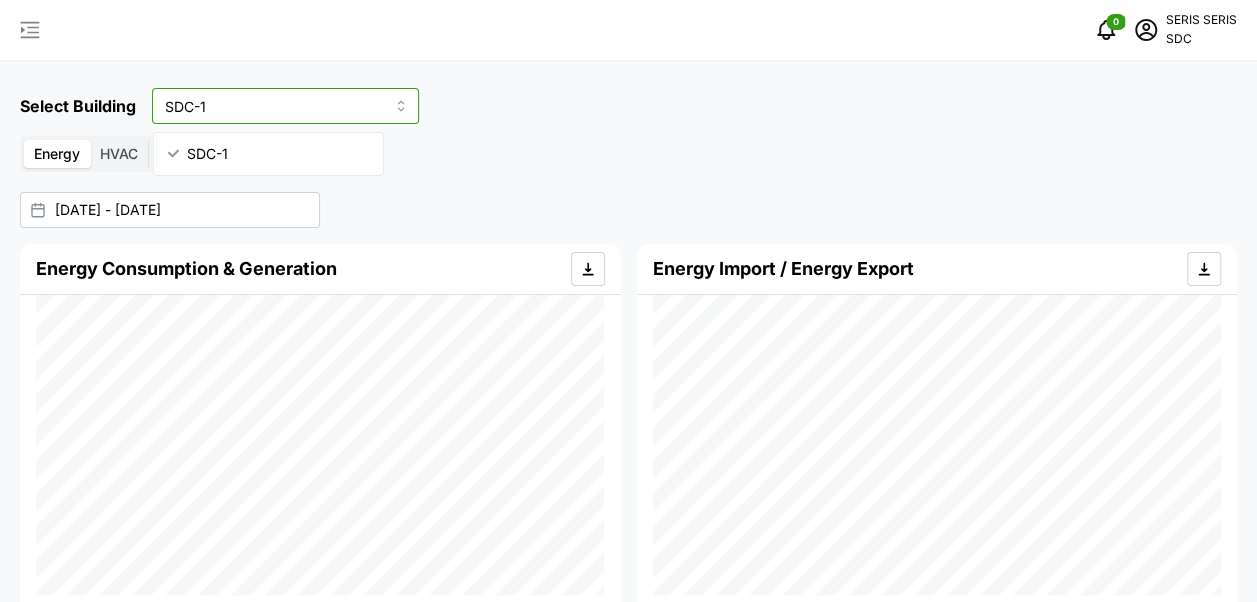 click on "SDC-1" at bounding box center [285, 106] 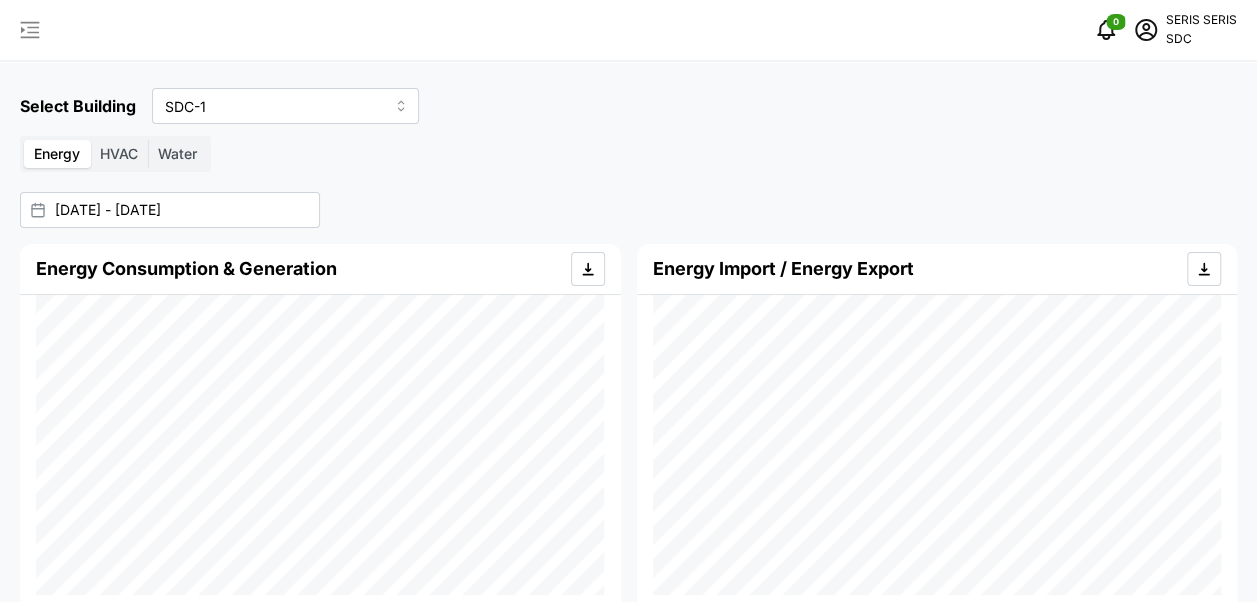click on "Energy HVAC Water" at bounding box center [628, 154] 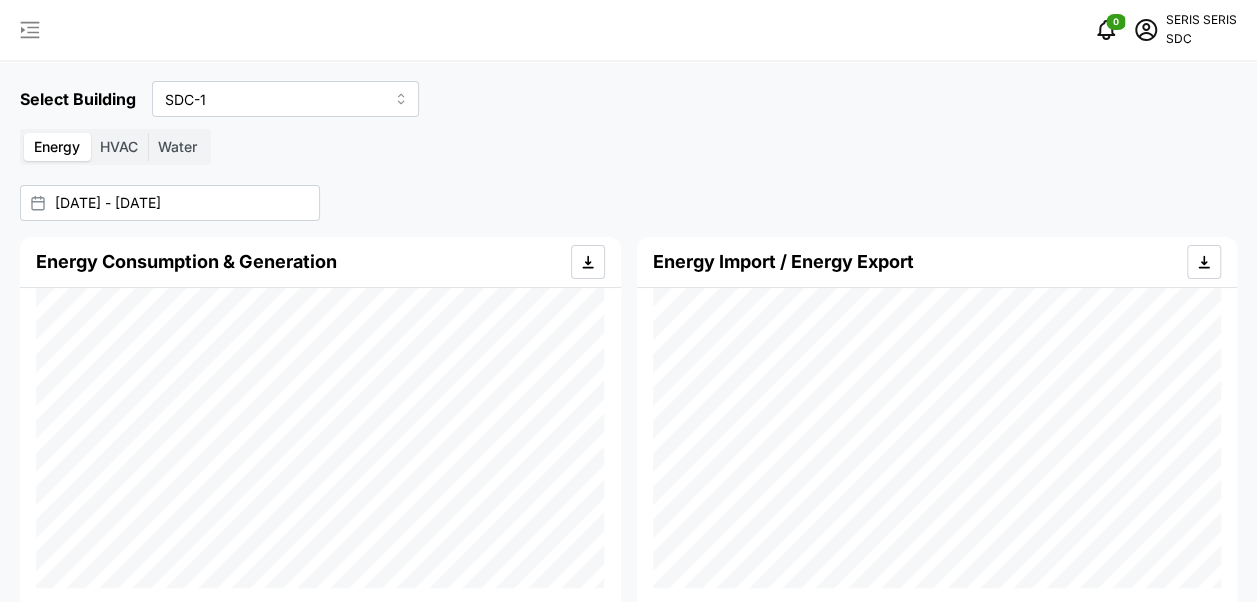 scroll, scrollTop: 0, scrollLeft: 0, axis: both 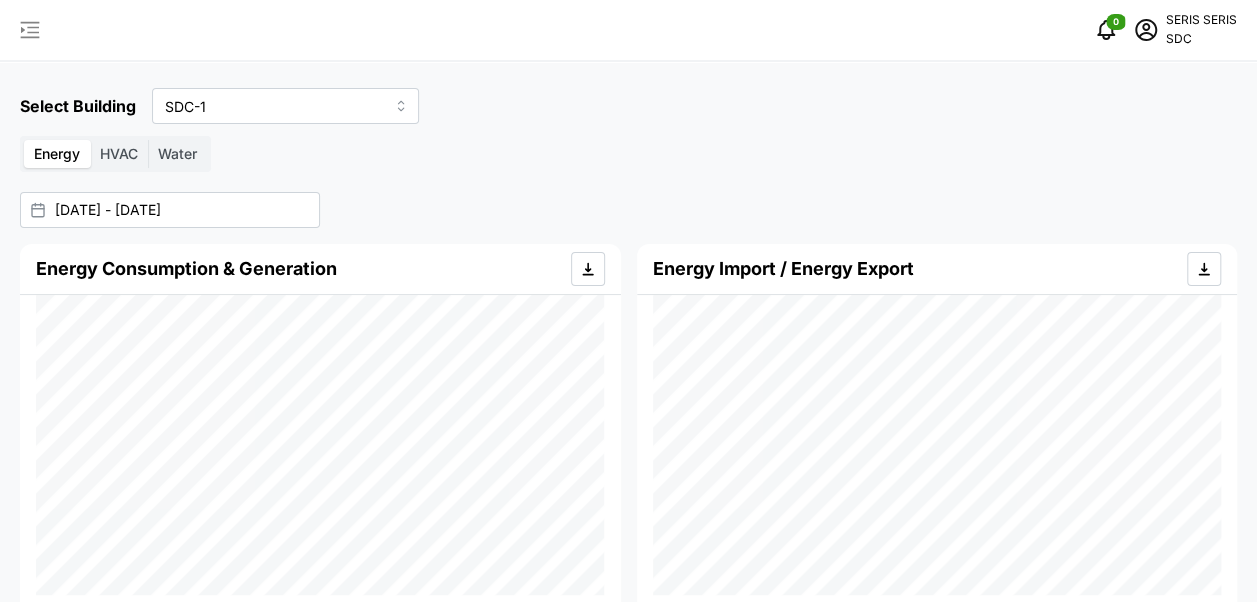 click on "HVAC" at bounding box center (119, 154) 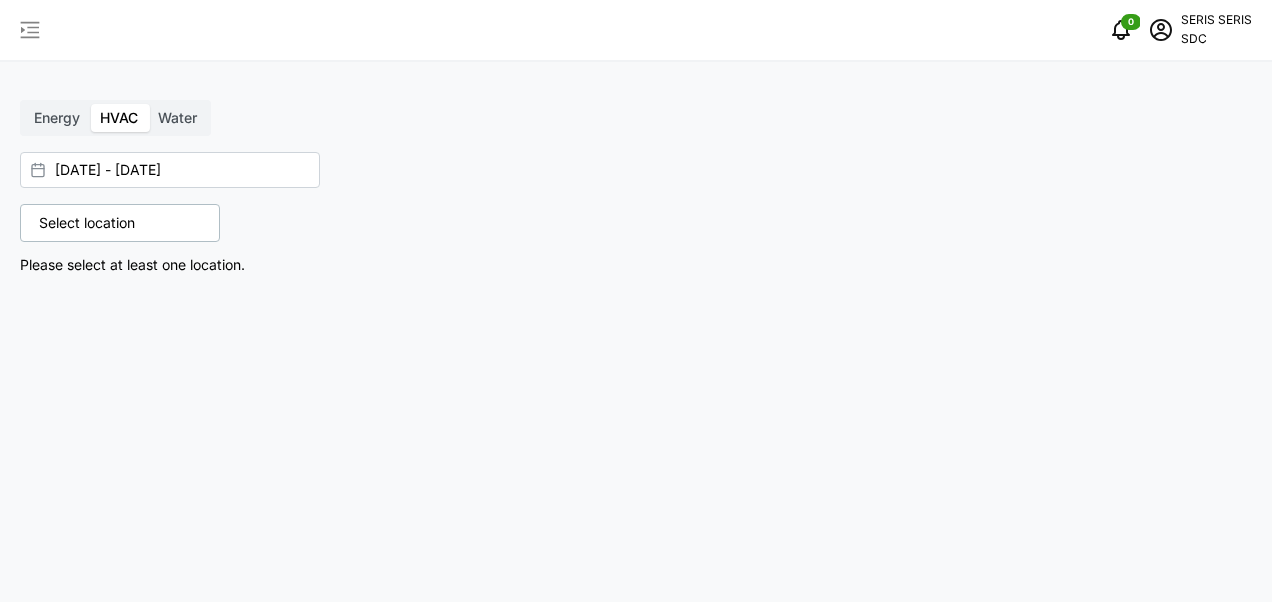 click on "Water" at bounding box center [177, 117] 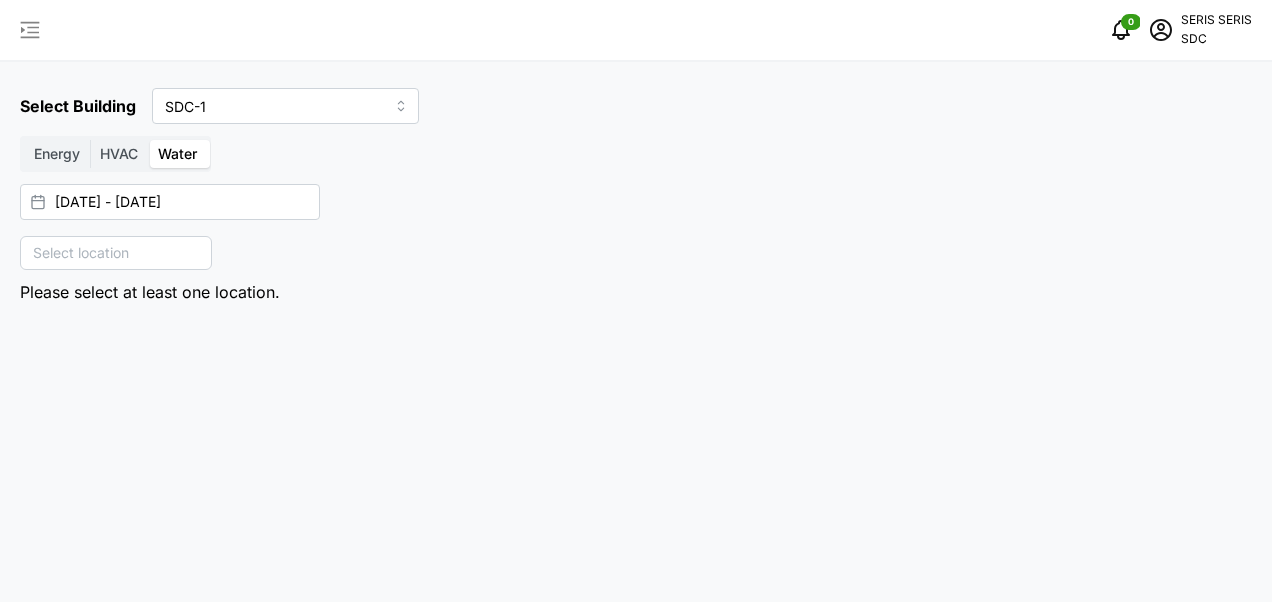 click on "HVAC" at bounding box center (119, 153) 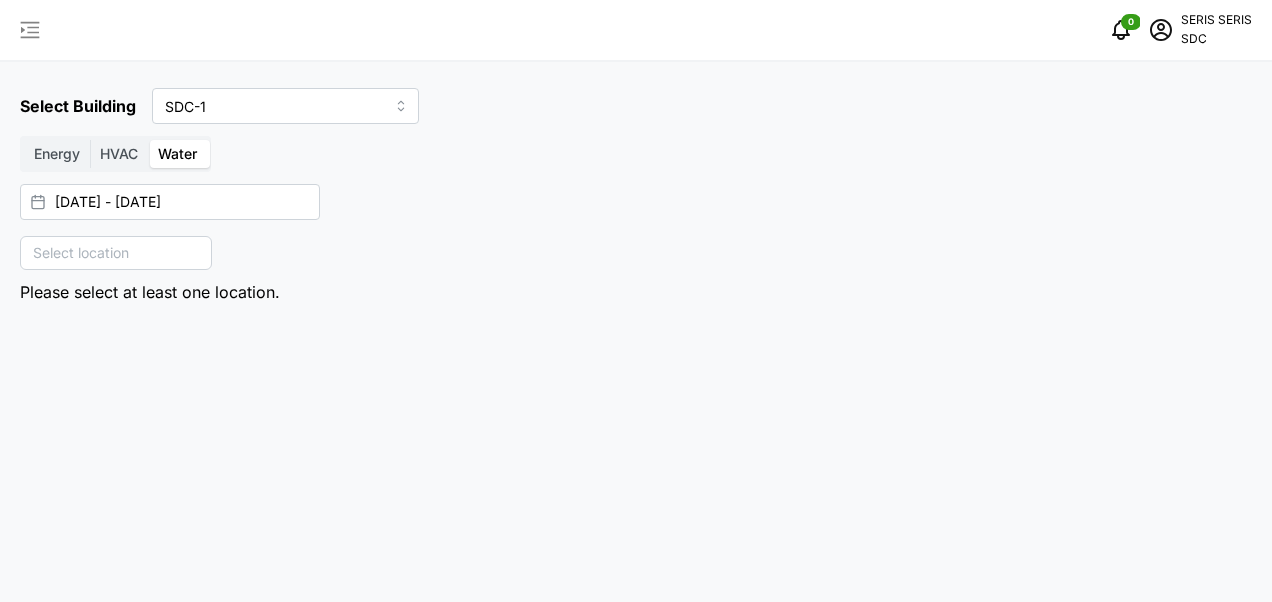 click on "HVAC" at bounding box center [90, 140] 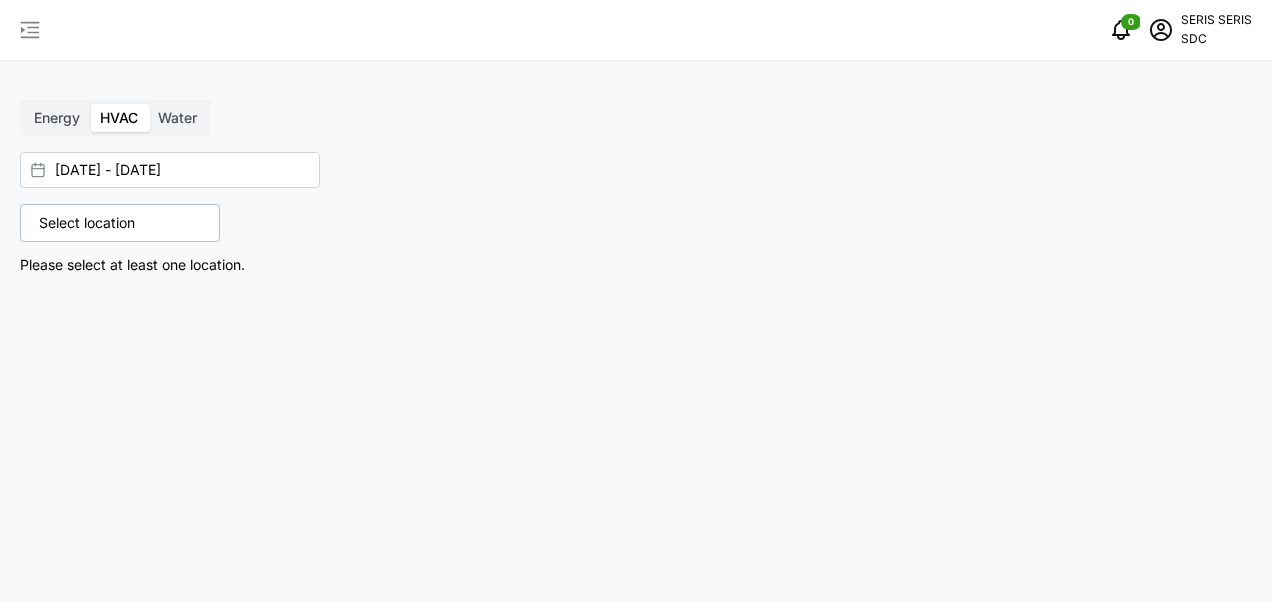 click on "Select location" at bounding box center (87, 223) 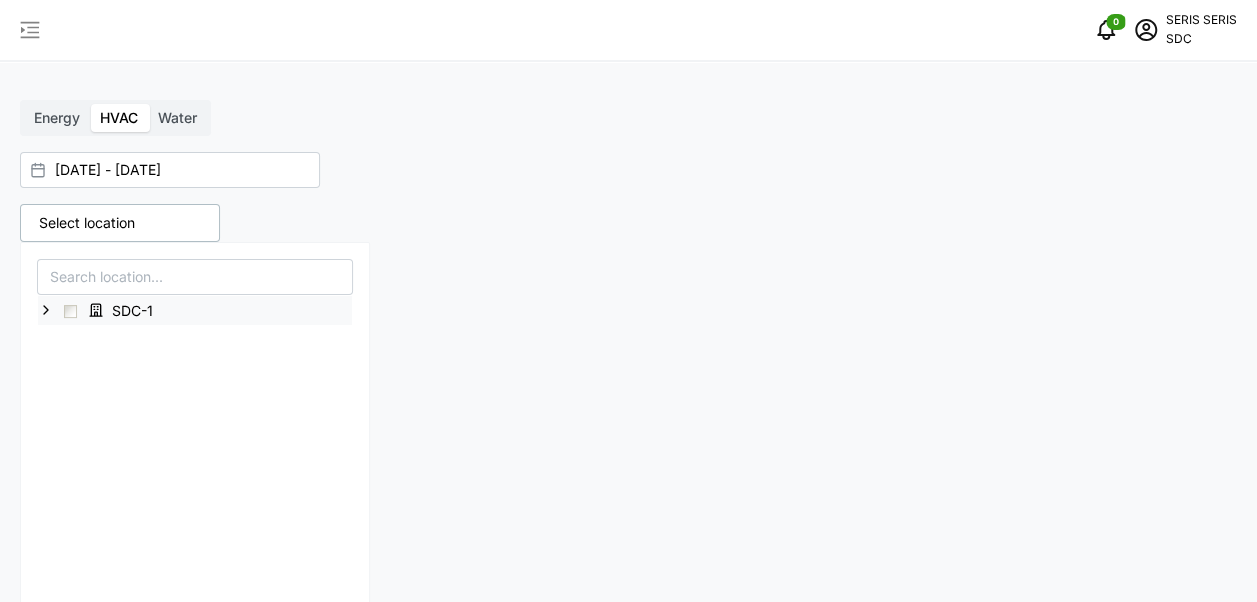 click at bounding box center (70, 311) 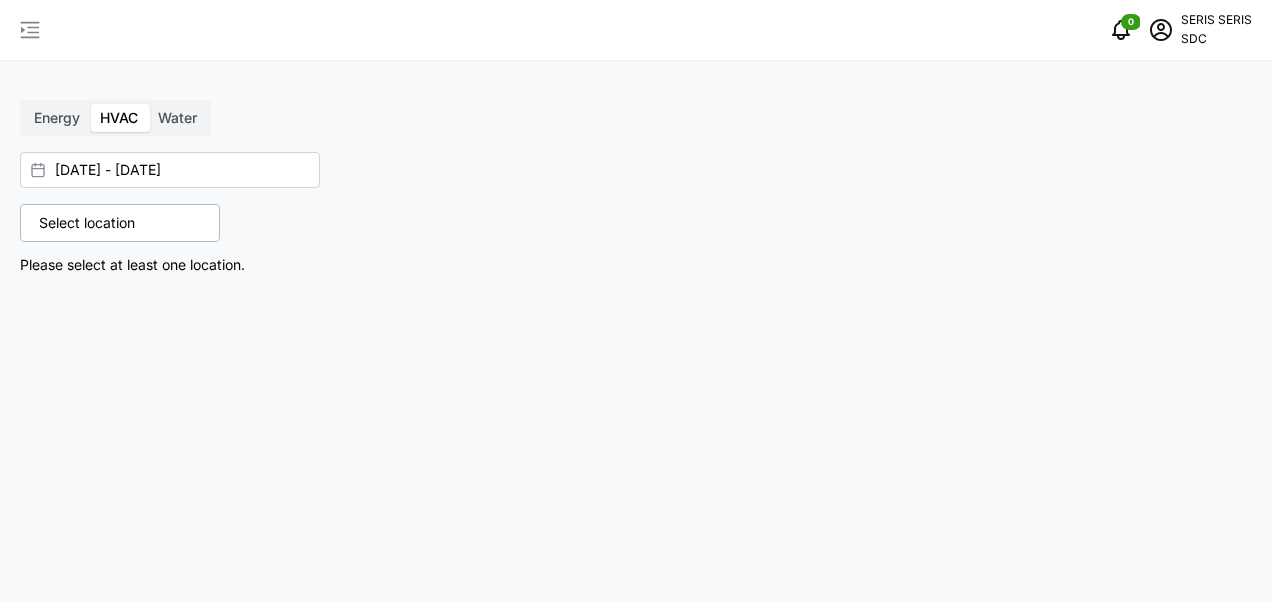 click on "Water" at bounding box center (177, 117) 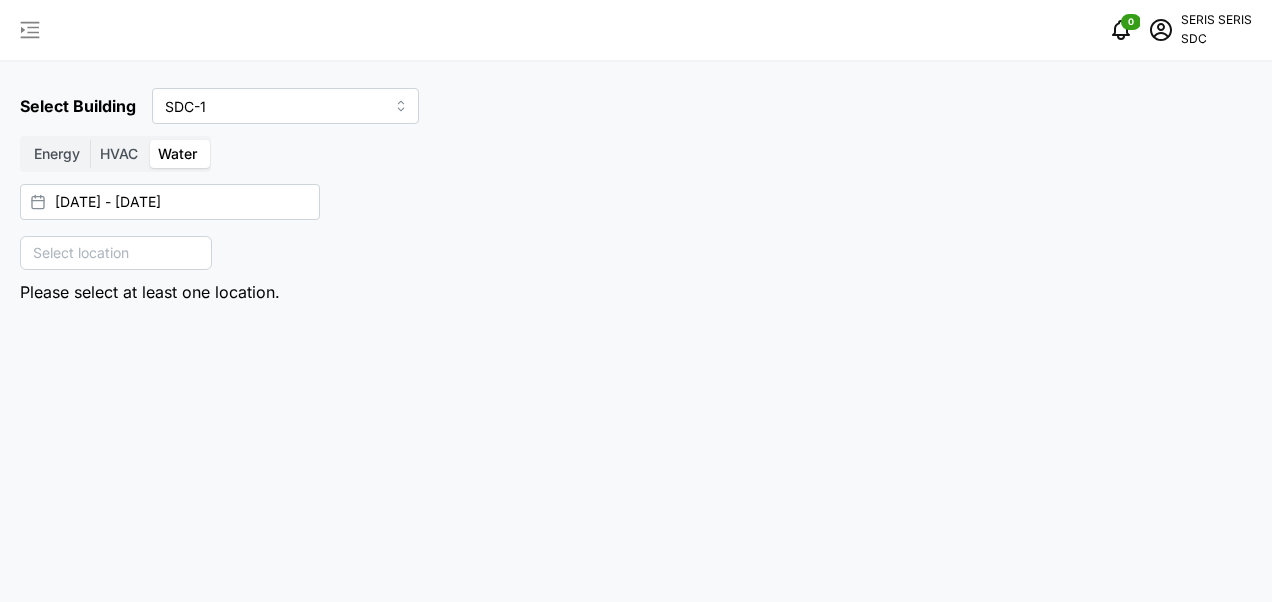 click on "Select location" at bounding box center [81, 253] 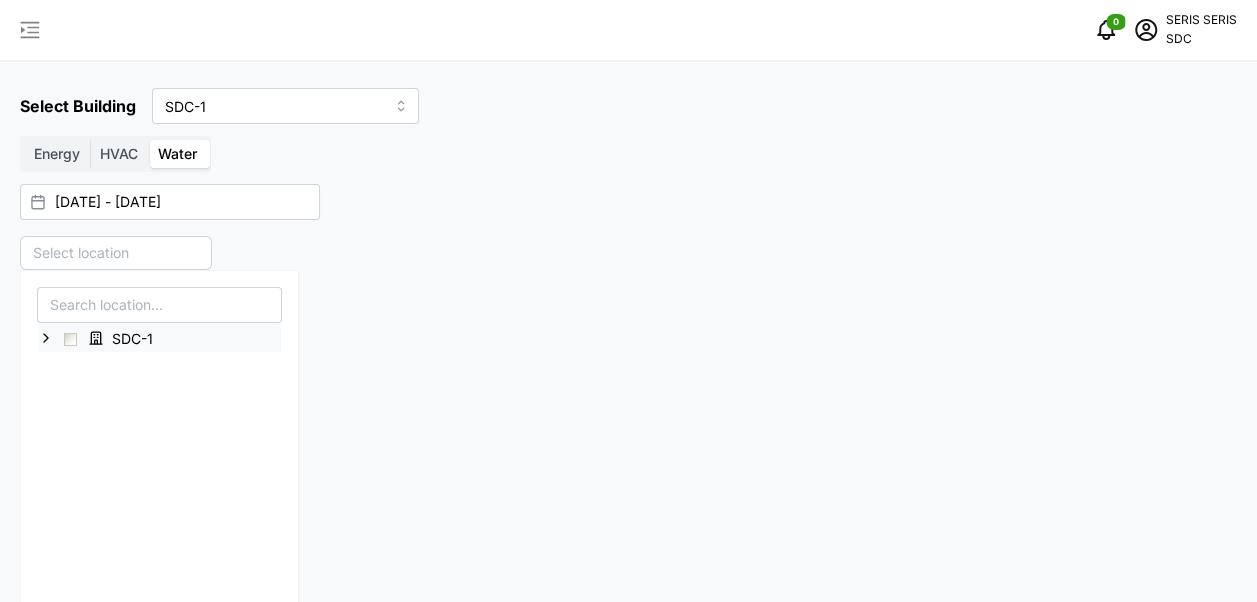 click at bounding box center [70, 339] 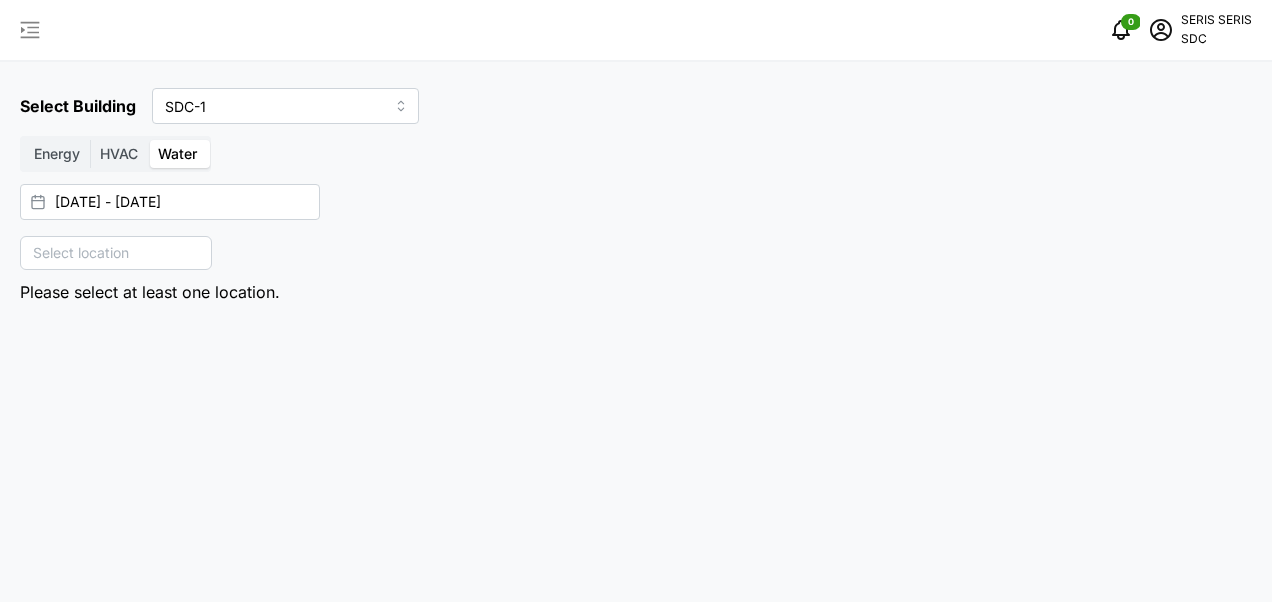 click on "Energy" at bounding box center (57, 154) 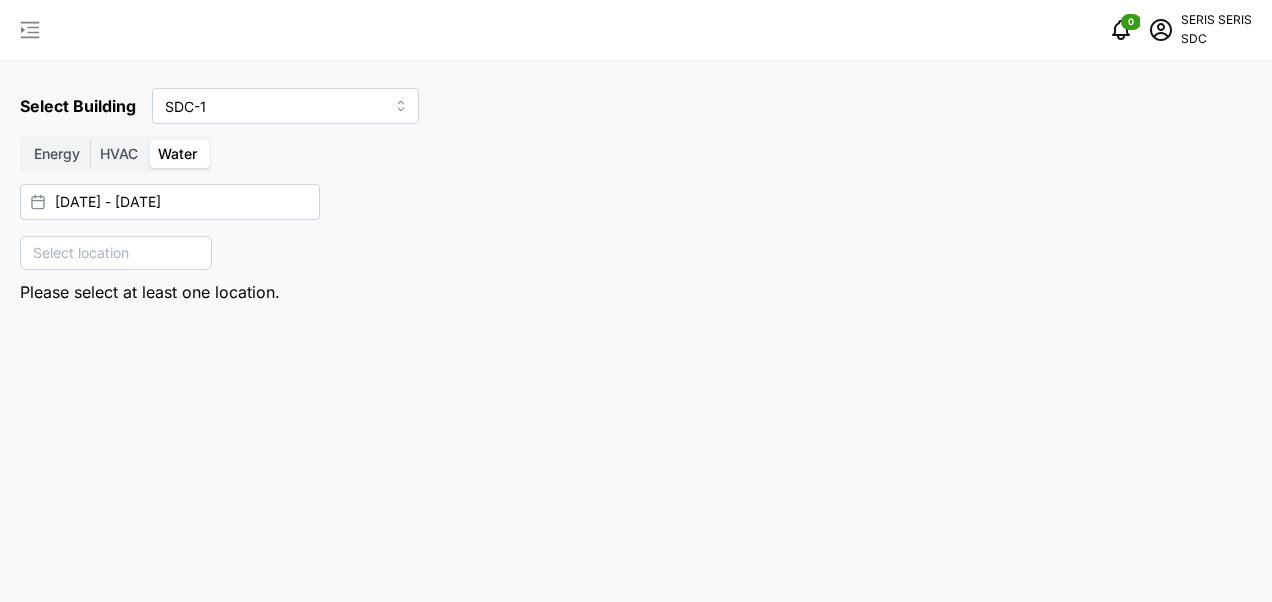 click on "Energy" at bounding box center (24, 140) 